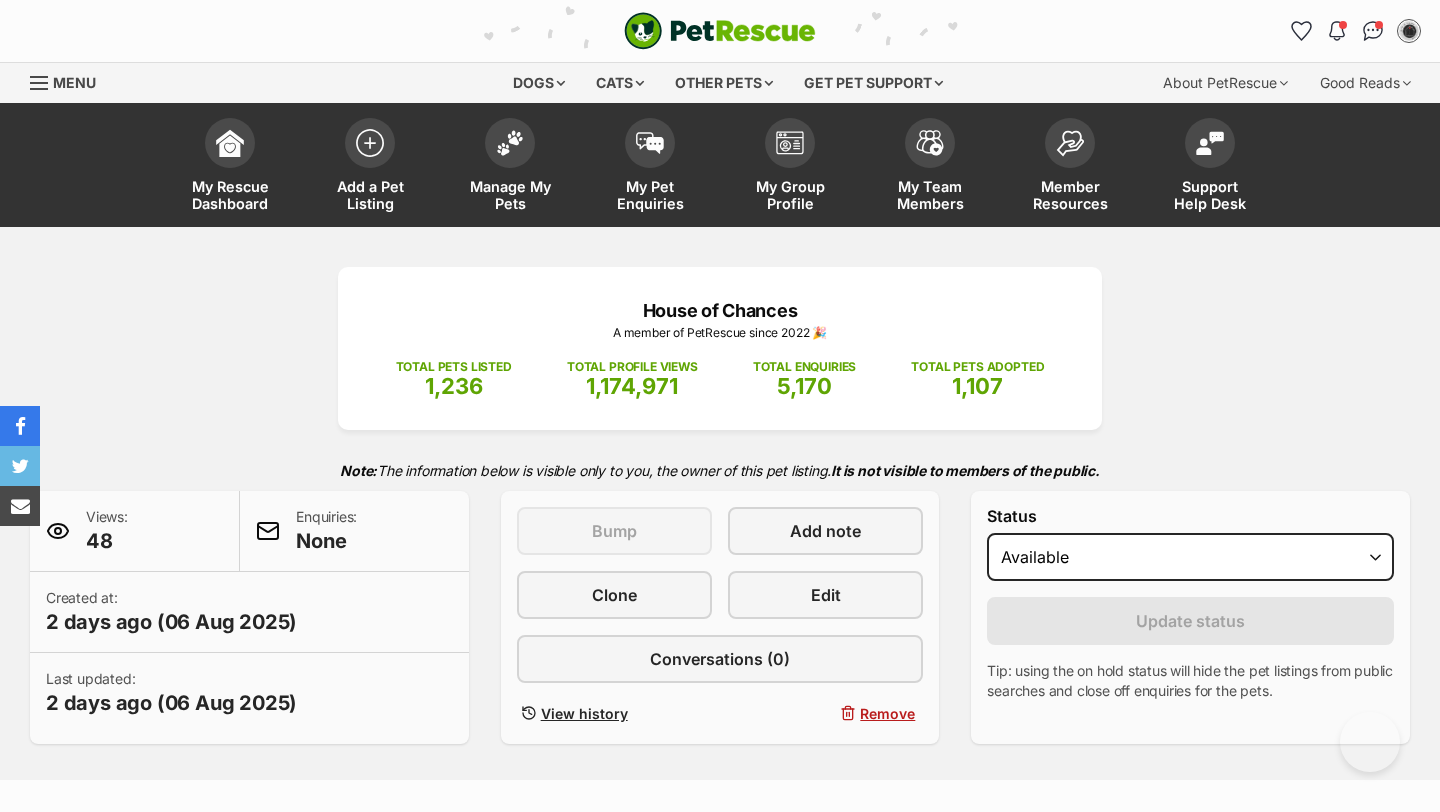 scroll, scrollTop: 1583, scrollLeft: 0, axis: vertical 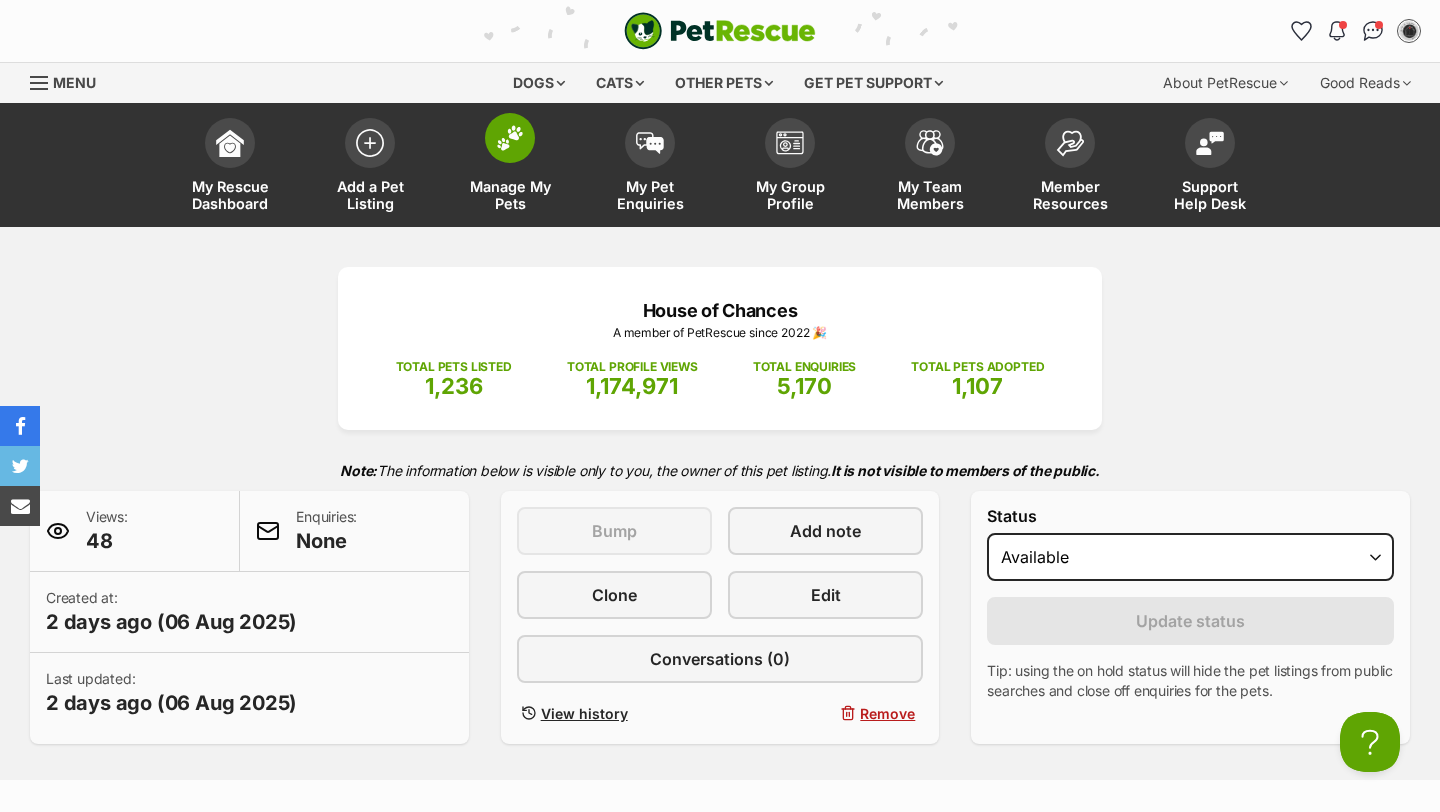 click on "Manage My Pets" at bounding box center [510, 195] 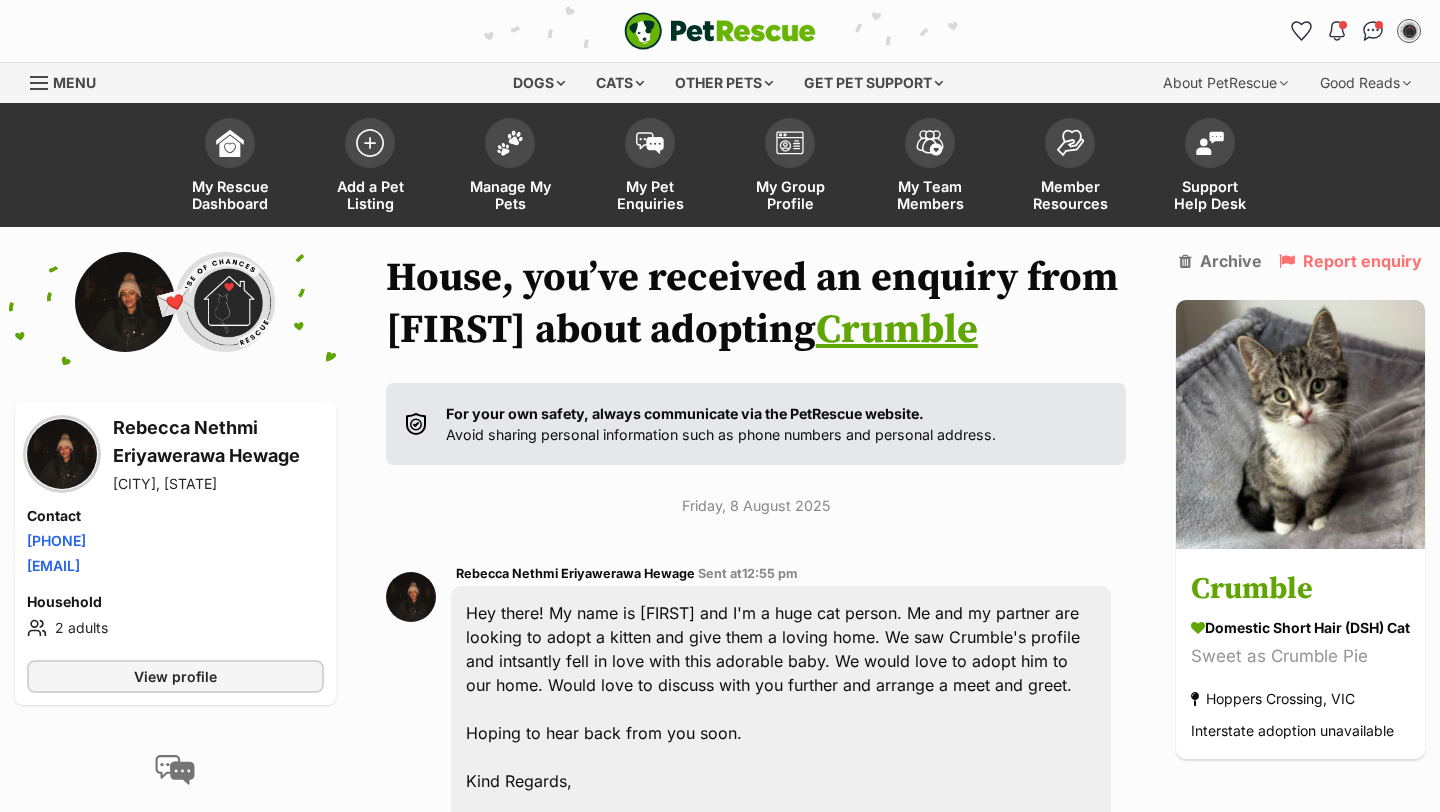 scroll, scrollTop: 161, scrollLeft: 0, axis: vertical 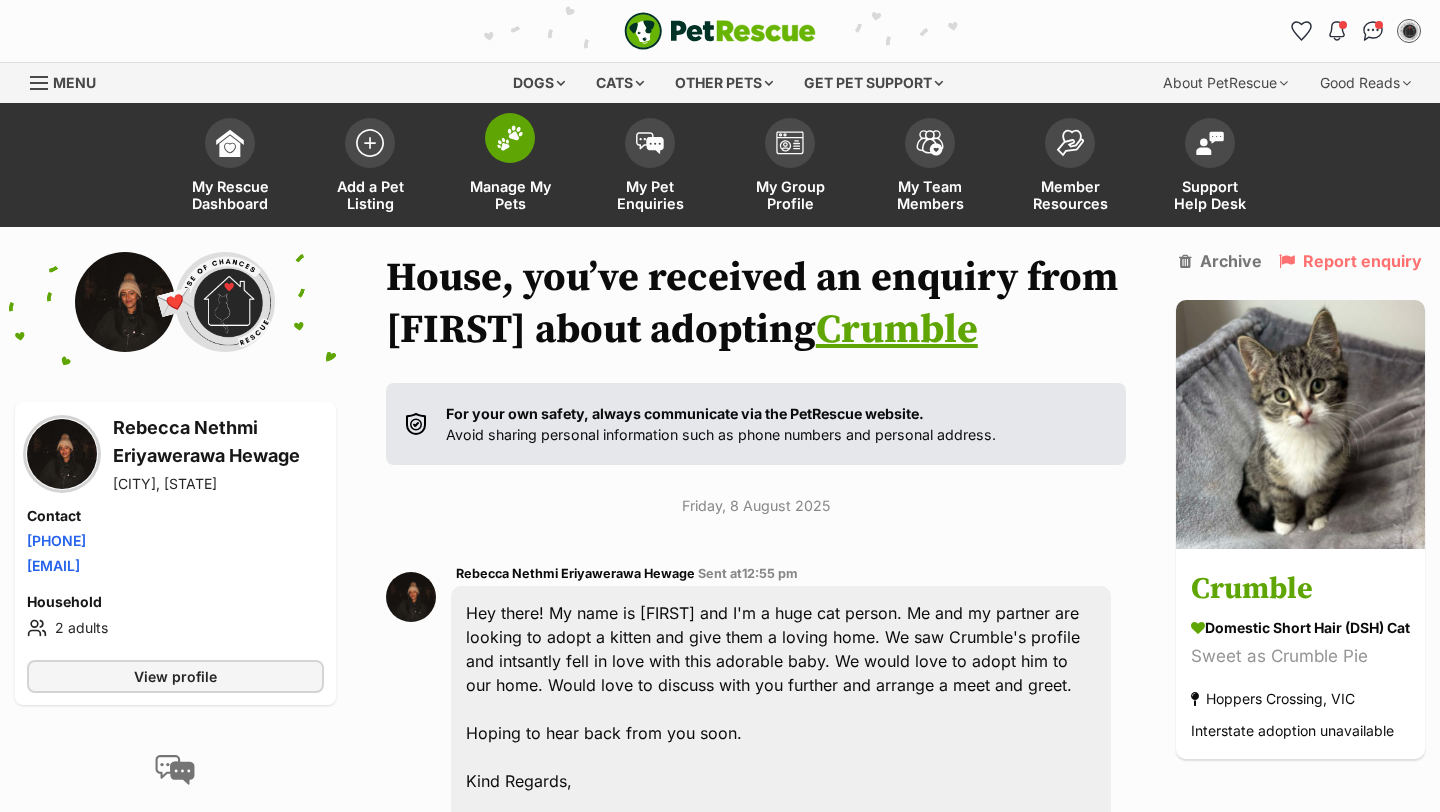 click on "Manage My Pets" at bounding box center [510, 195] 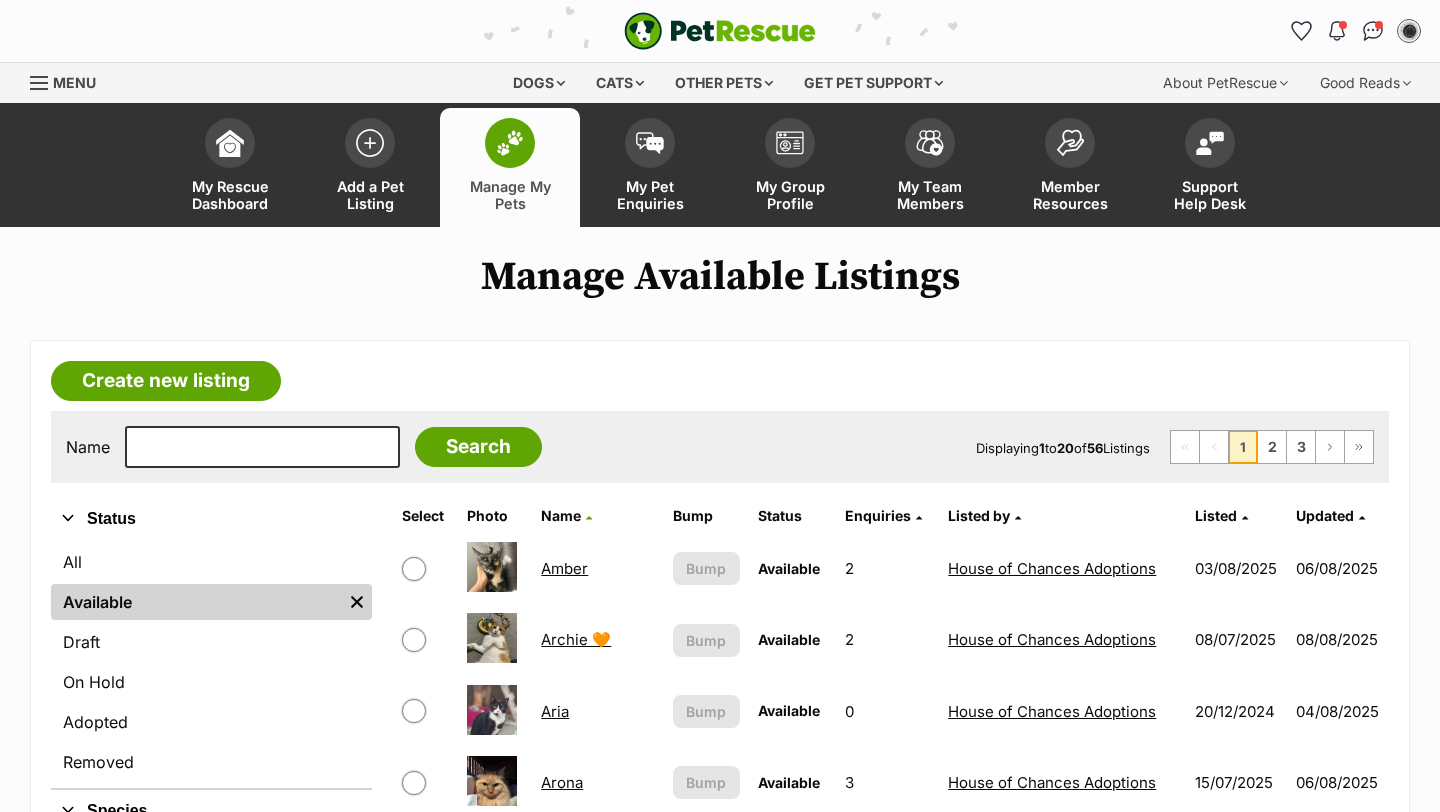 scroll, scrollTop: 0, scrollLeft: 0, axis: both 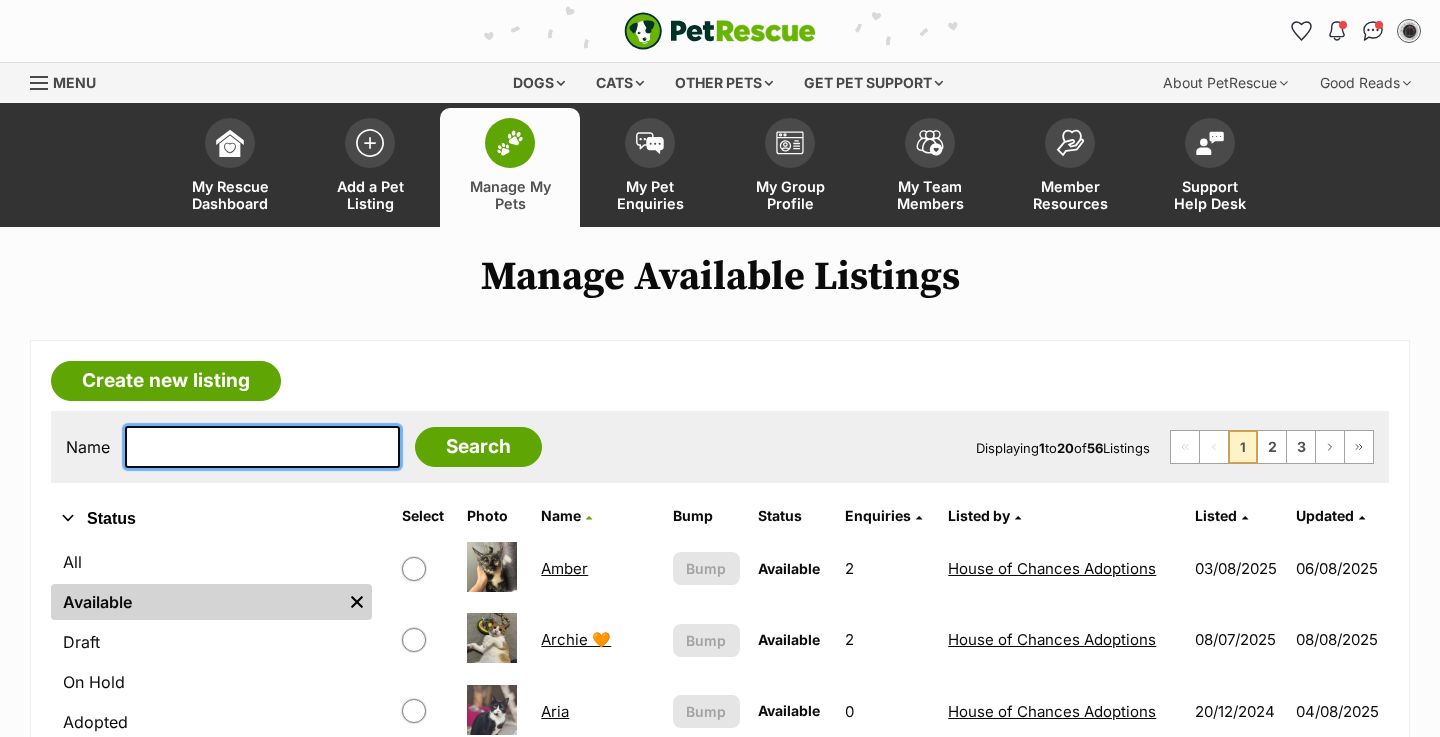 click at bounding box center (262, 447) 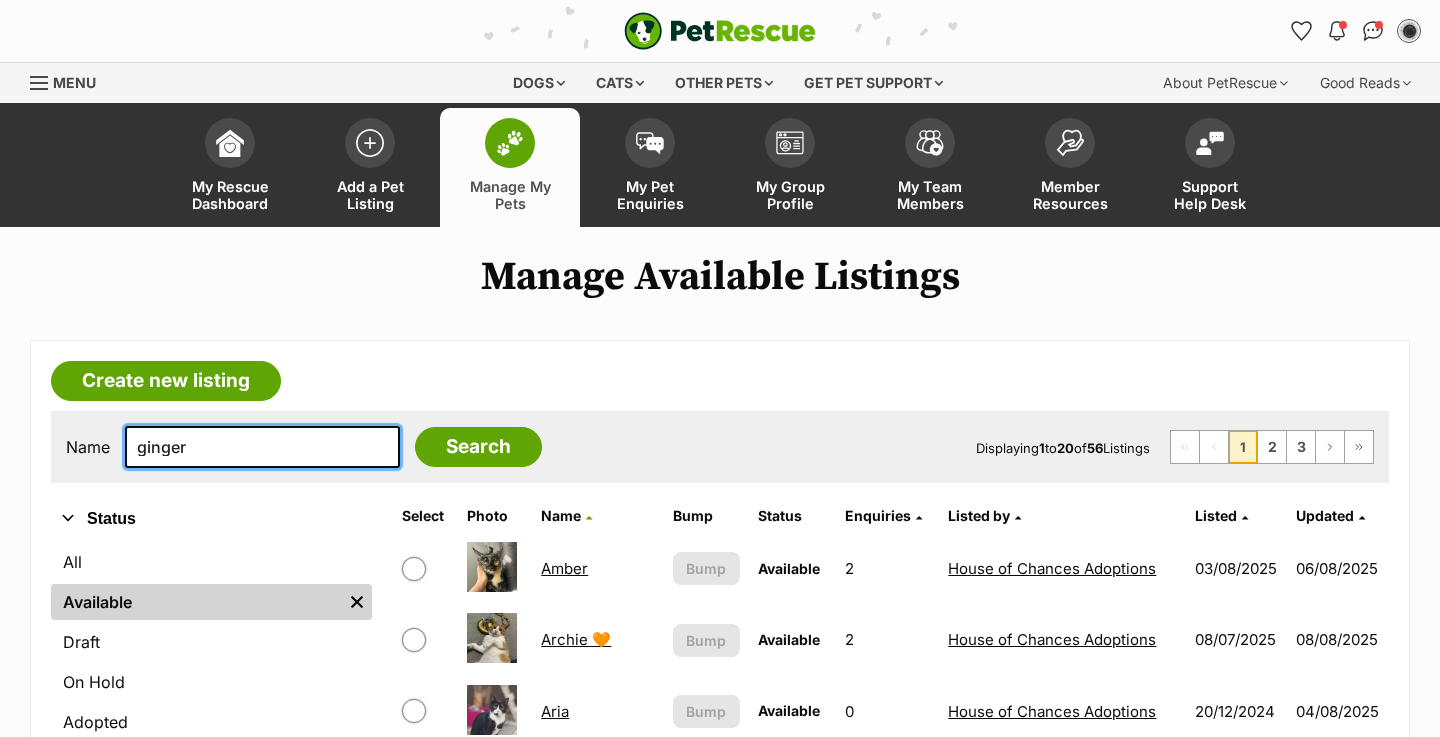 type on "ginger" 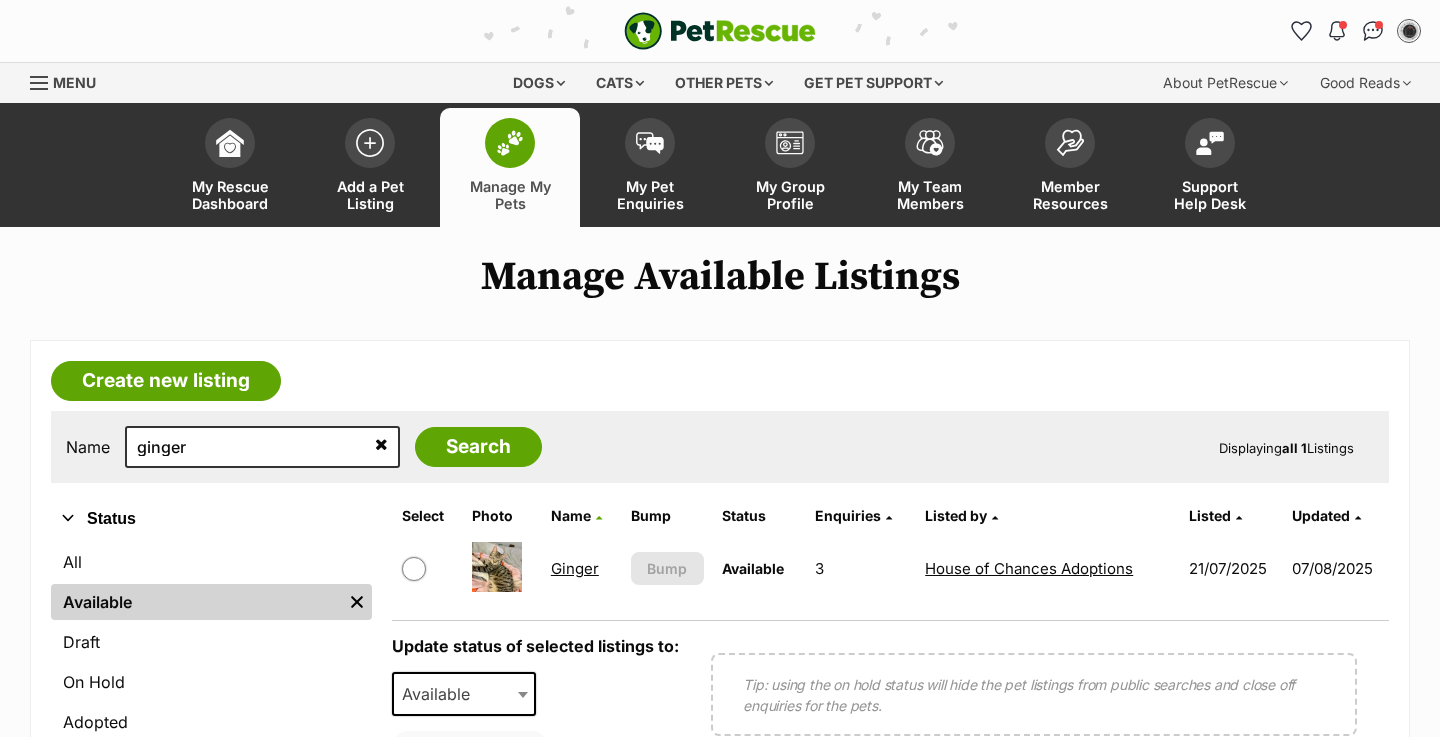 scroll, scrollTop: 245, scrollLeft: 0, axis: vertical 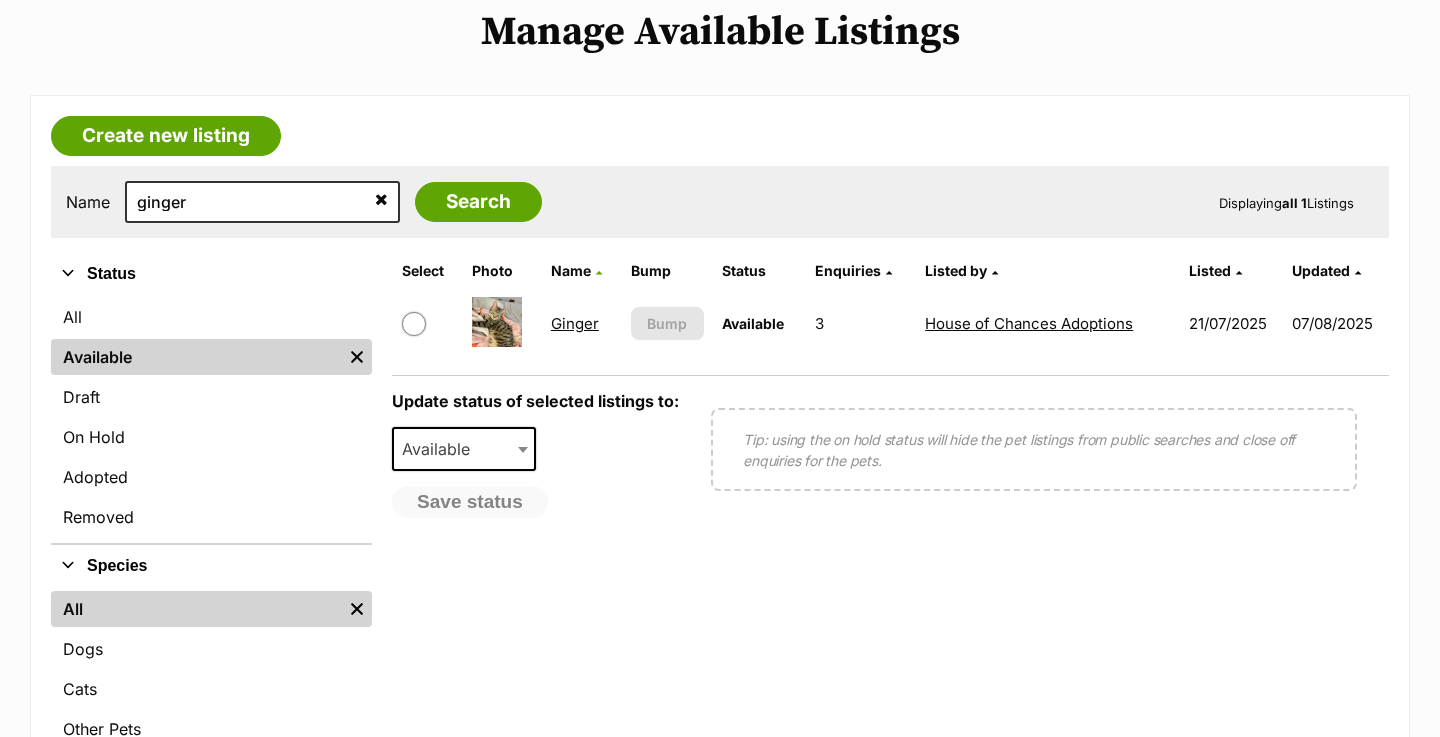 click on "Ginger" at bounding box center (575, 323) 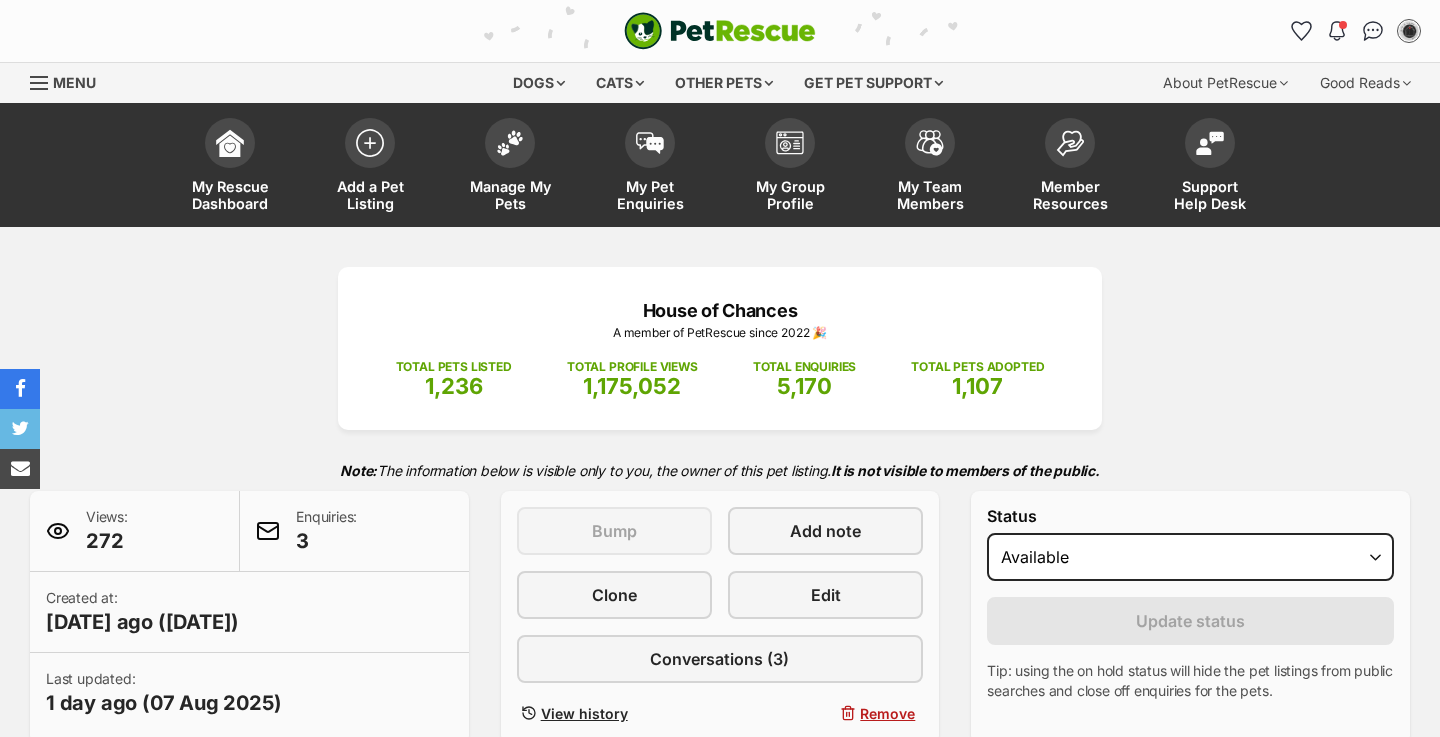 scroll, scrollTop: 0, scrollLeft: 0, axis: both 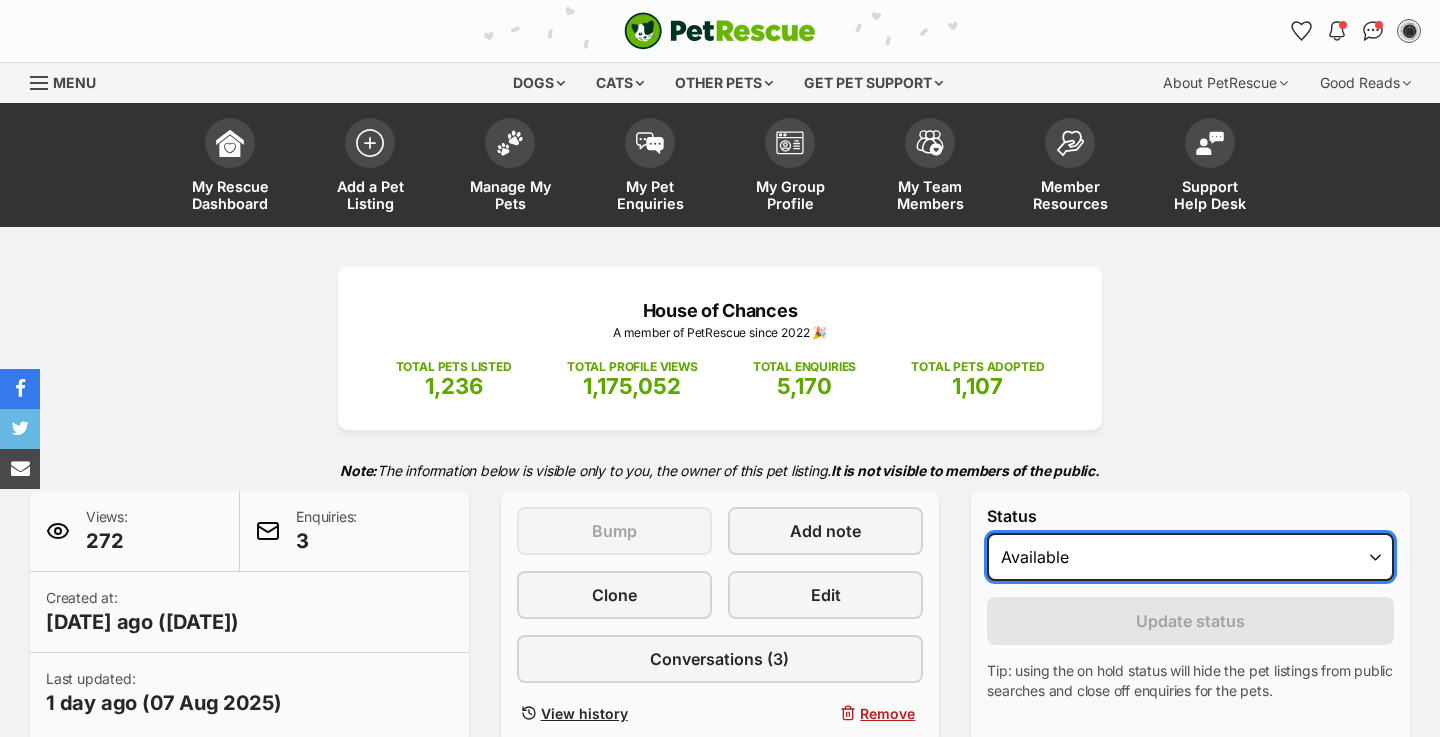 click on "Draft - not available as listing has enquires
Available
On hold
Adopted" at bounding box center (1190, 557) 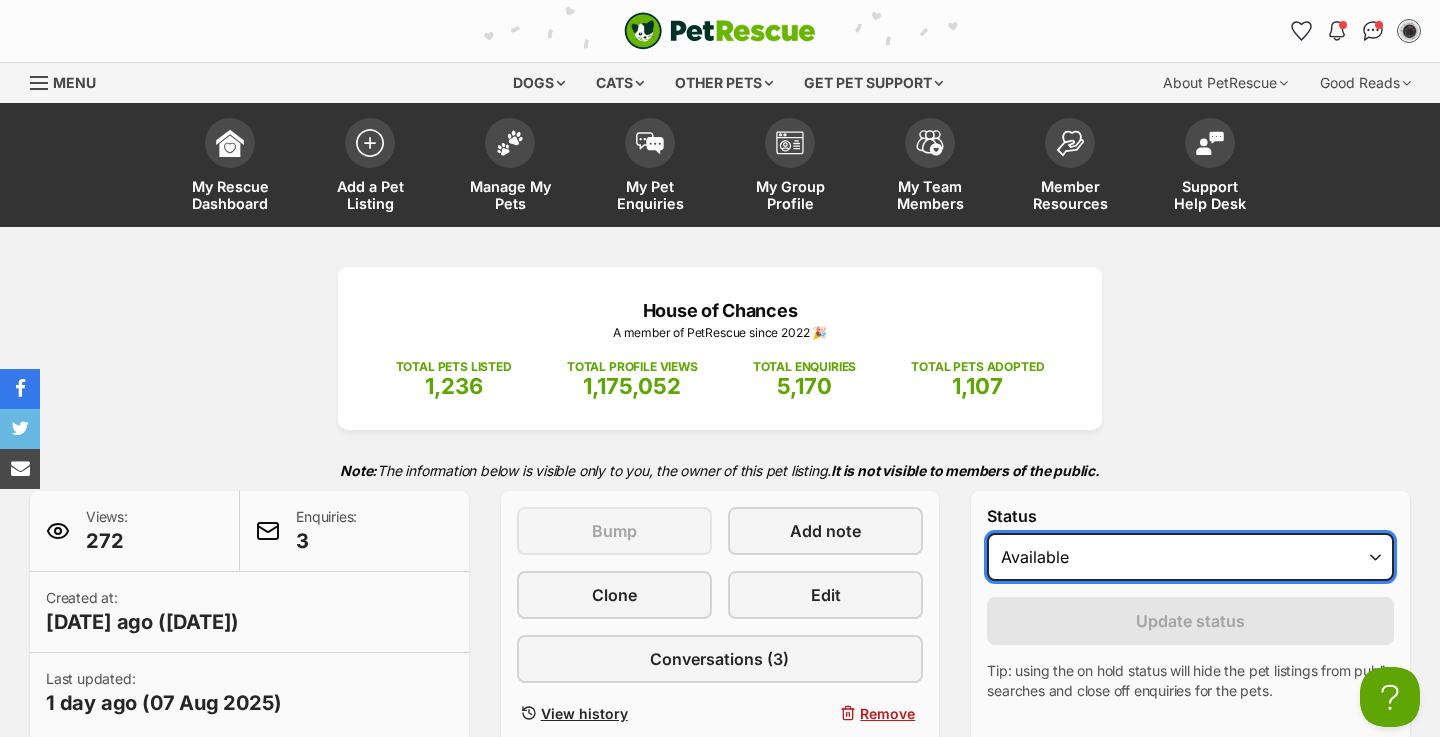 scroll, scrollTop: 0, scrollLeft: 0, axis: both 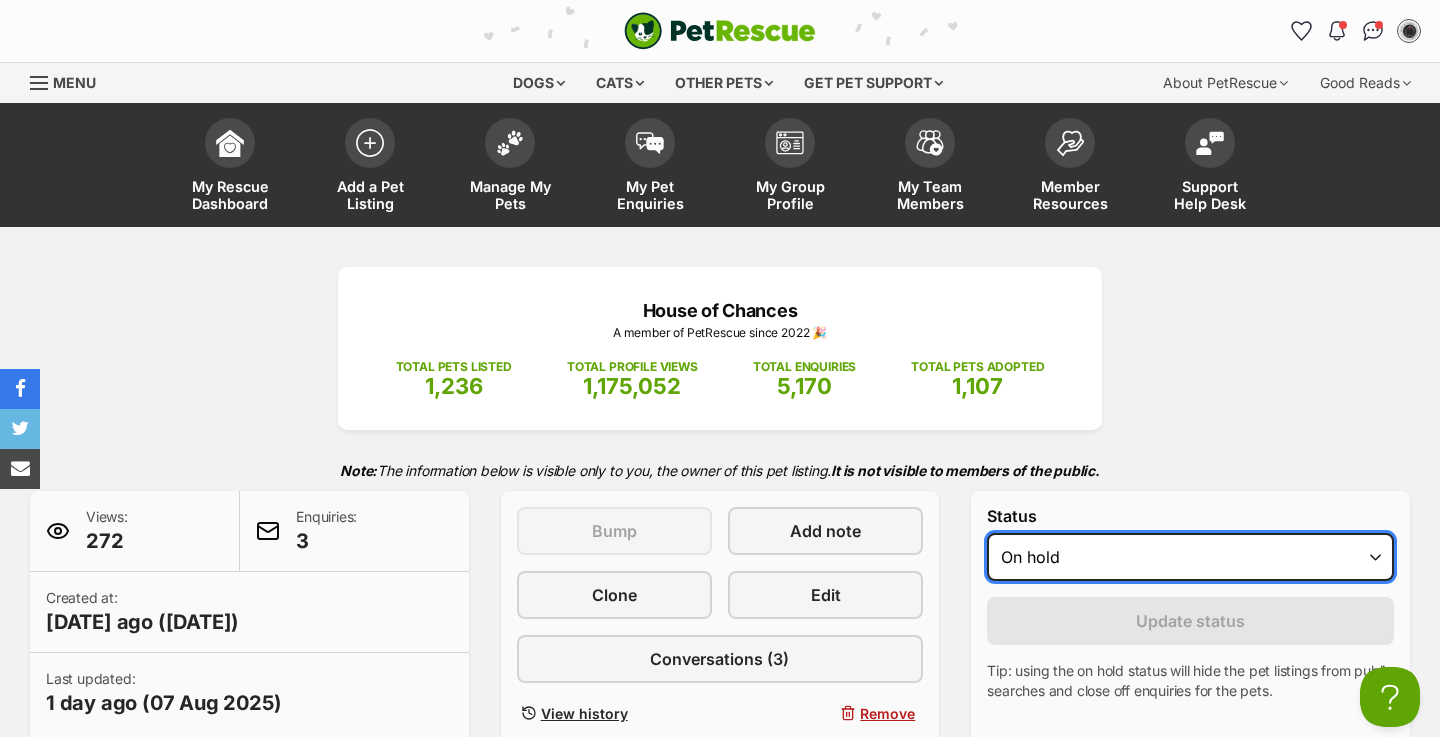 click on "Draft - not available as listing has enquires
Available
On hold
Adopted" at bounding box center (1190, 557) 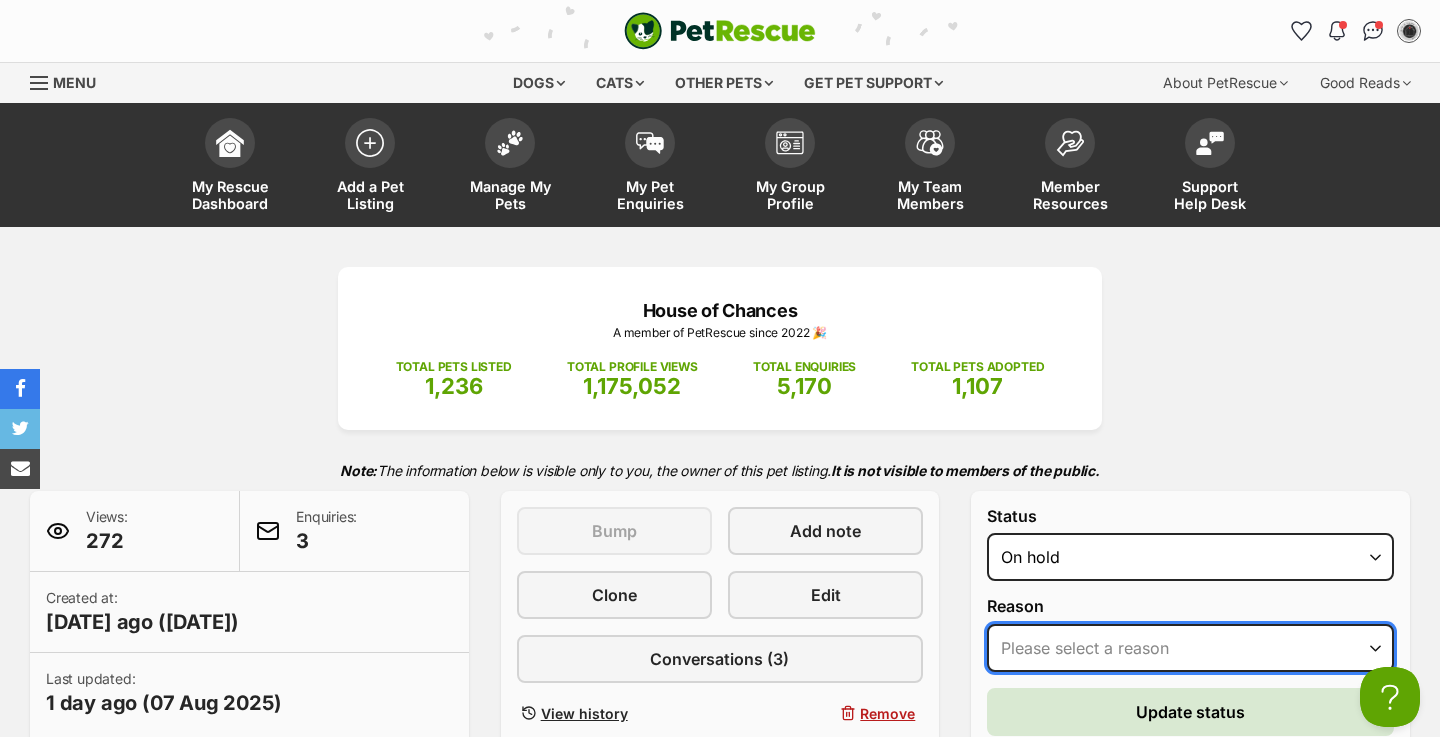 click on "Please select a reason
Medical reasons
Reviewing applications
Adoption pending
Other" at bounding box center [1190, 648] 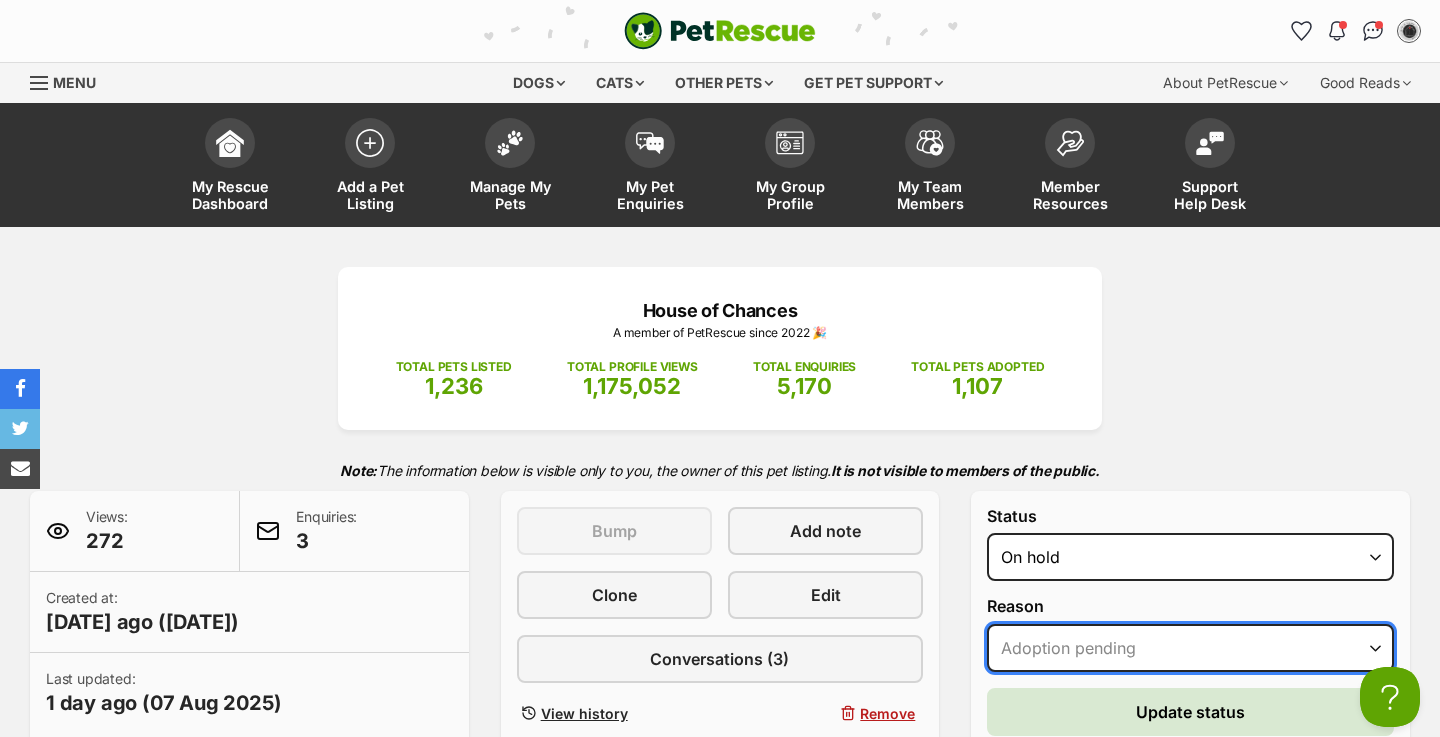click on "Please select a reason
Medical reasons
Reviewing applications
Adoption pending
Other" at bounding box center [1190, 648] 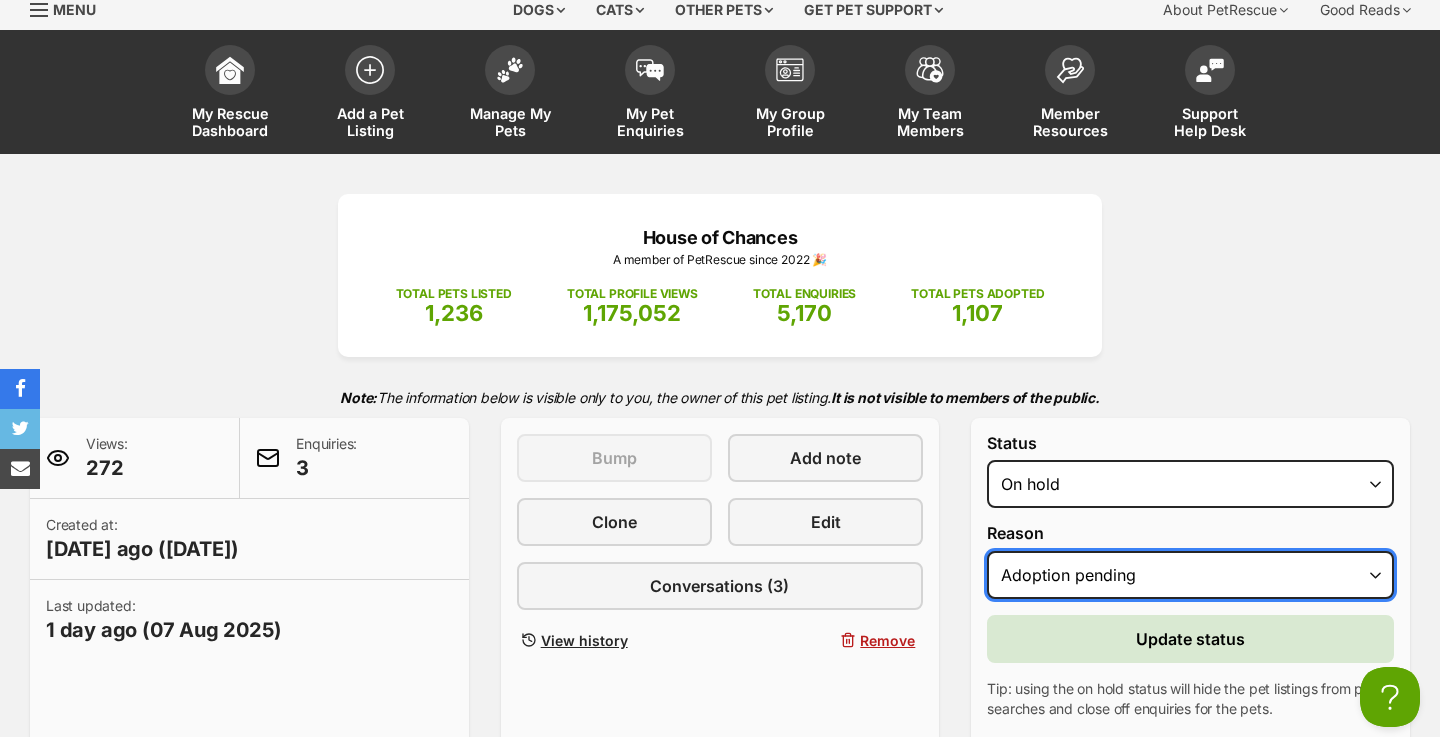 scroll, scrollTop: 0, scrollLeft: 0, axis: both 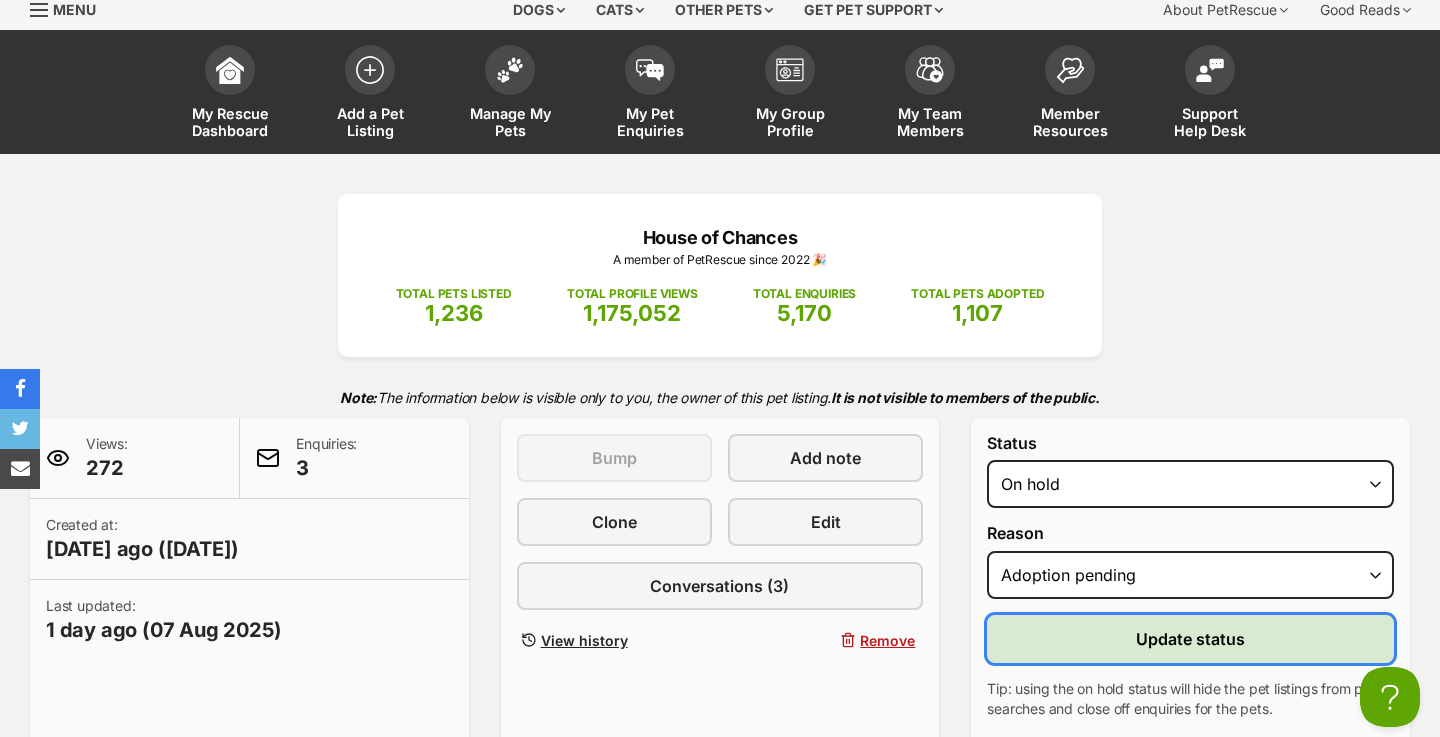 click on "Update status" at bounding box center [1190, 639] 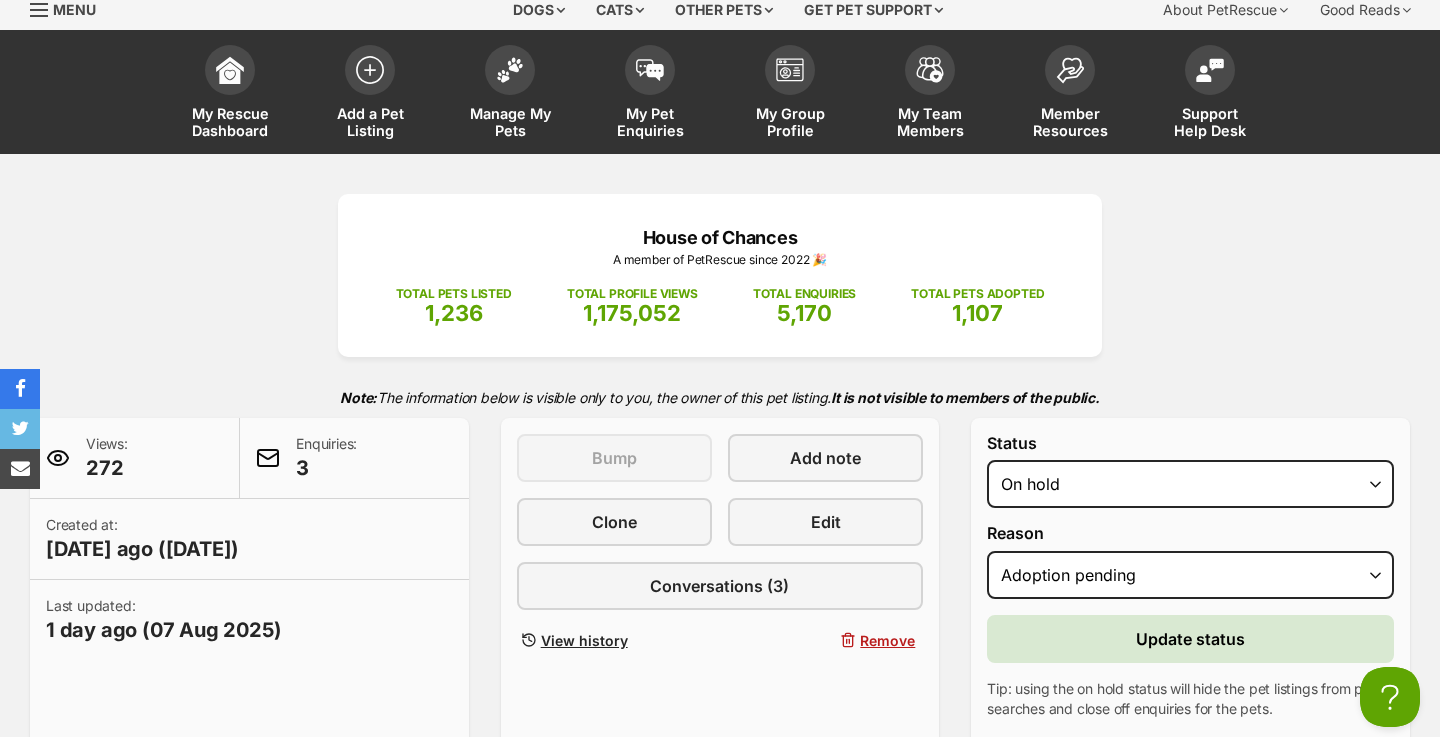 scroll, scrollTop: 0, scrollLeft: 0, axis: both 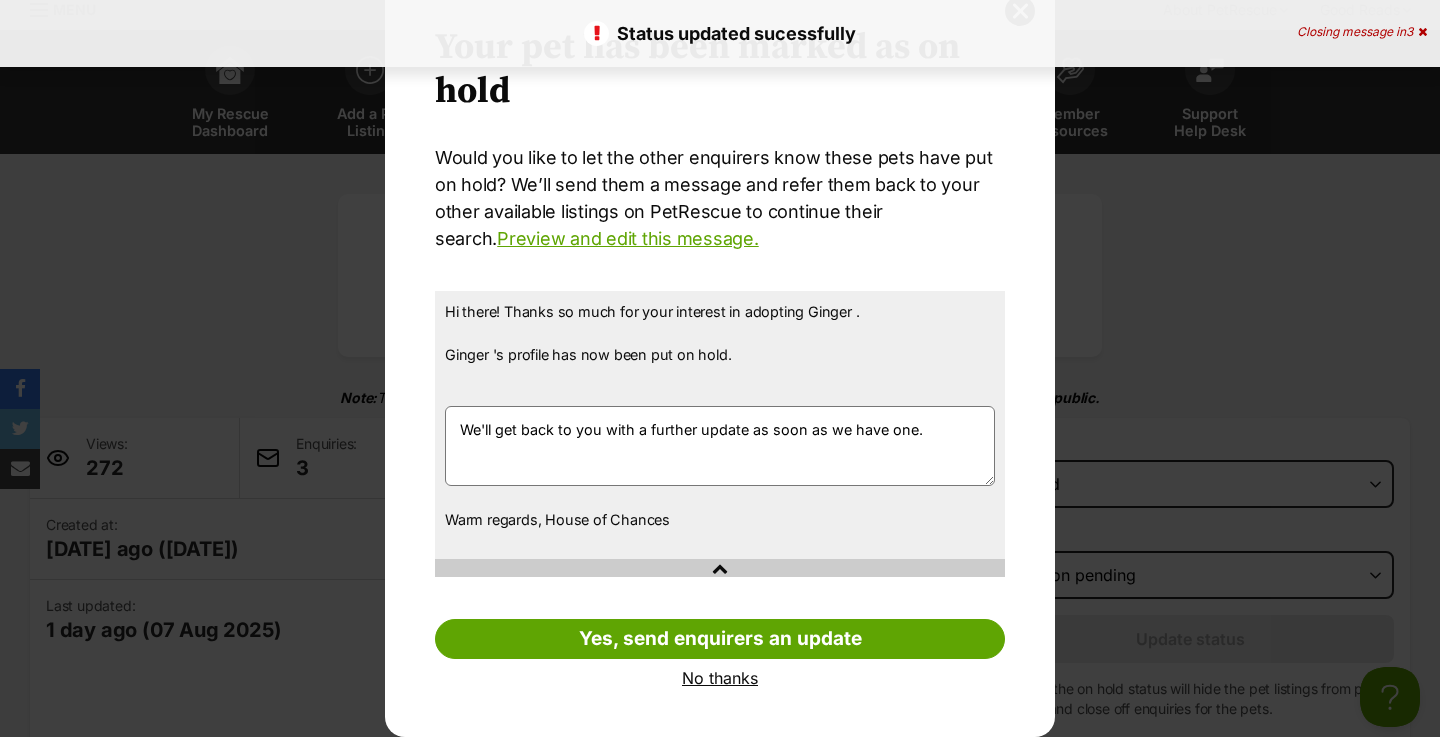 click on "No thanks" at bounding box center [720, 678] 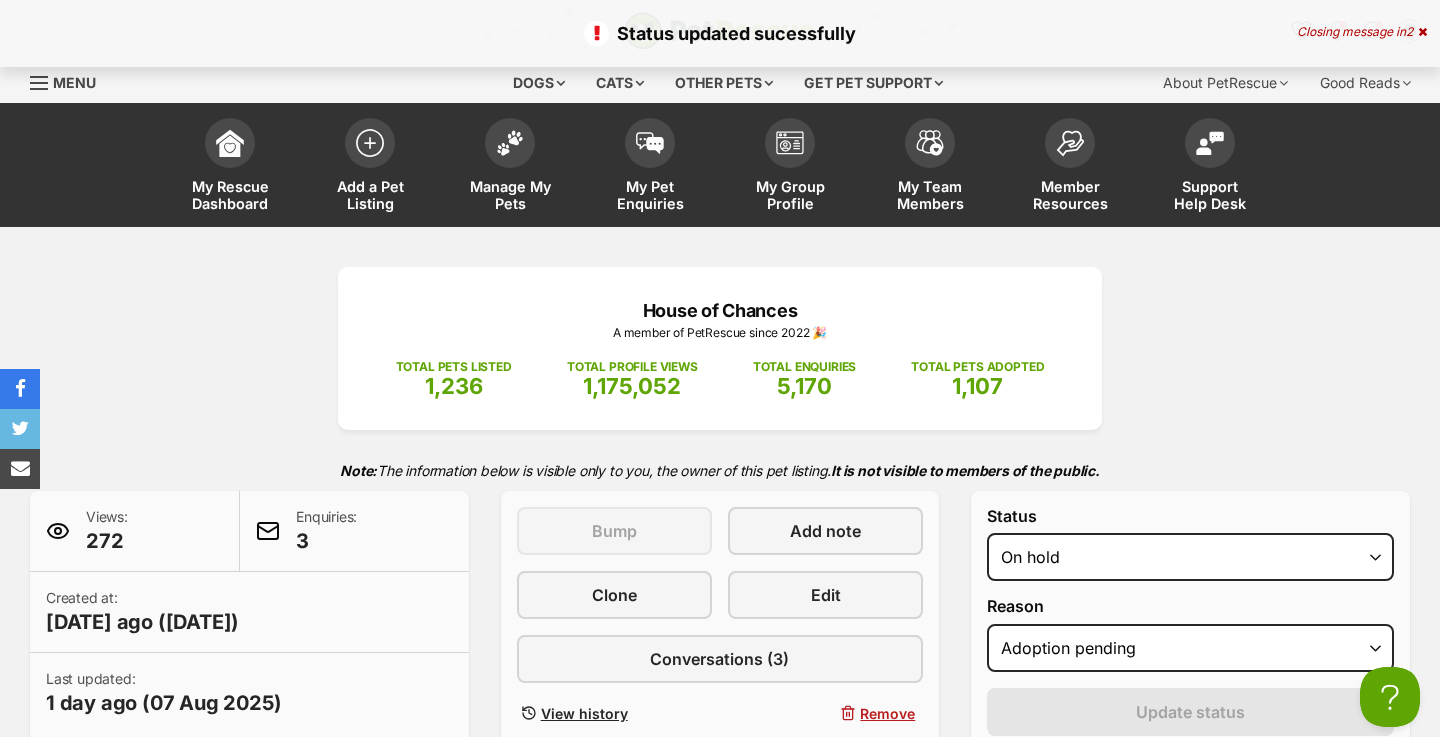 scroll, scrollTop: 73, scrollLeft: 0, axis: vertical 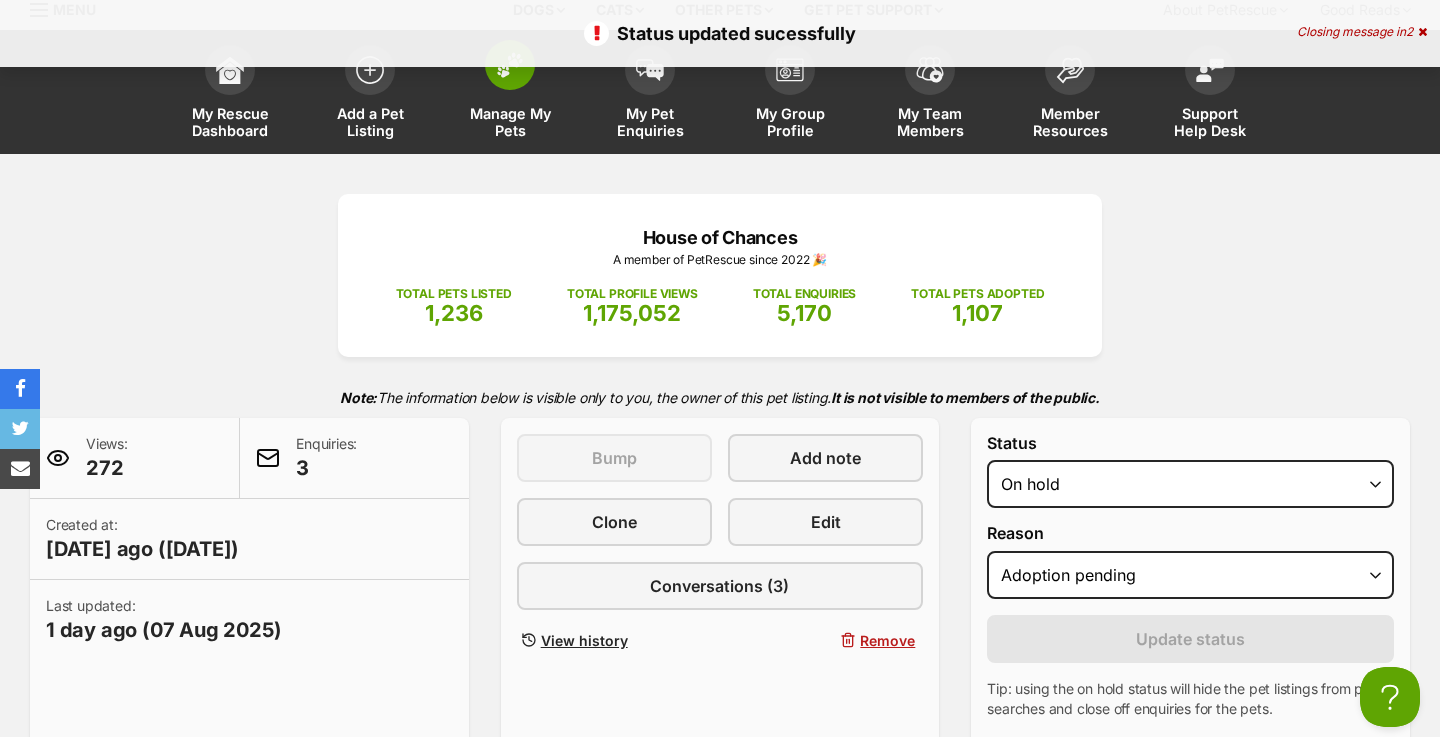 click on "Manage My Pets" at bounding box center (510, 122) 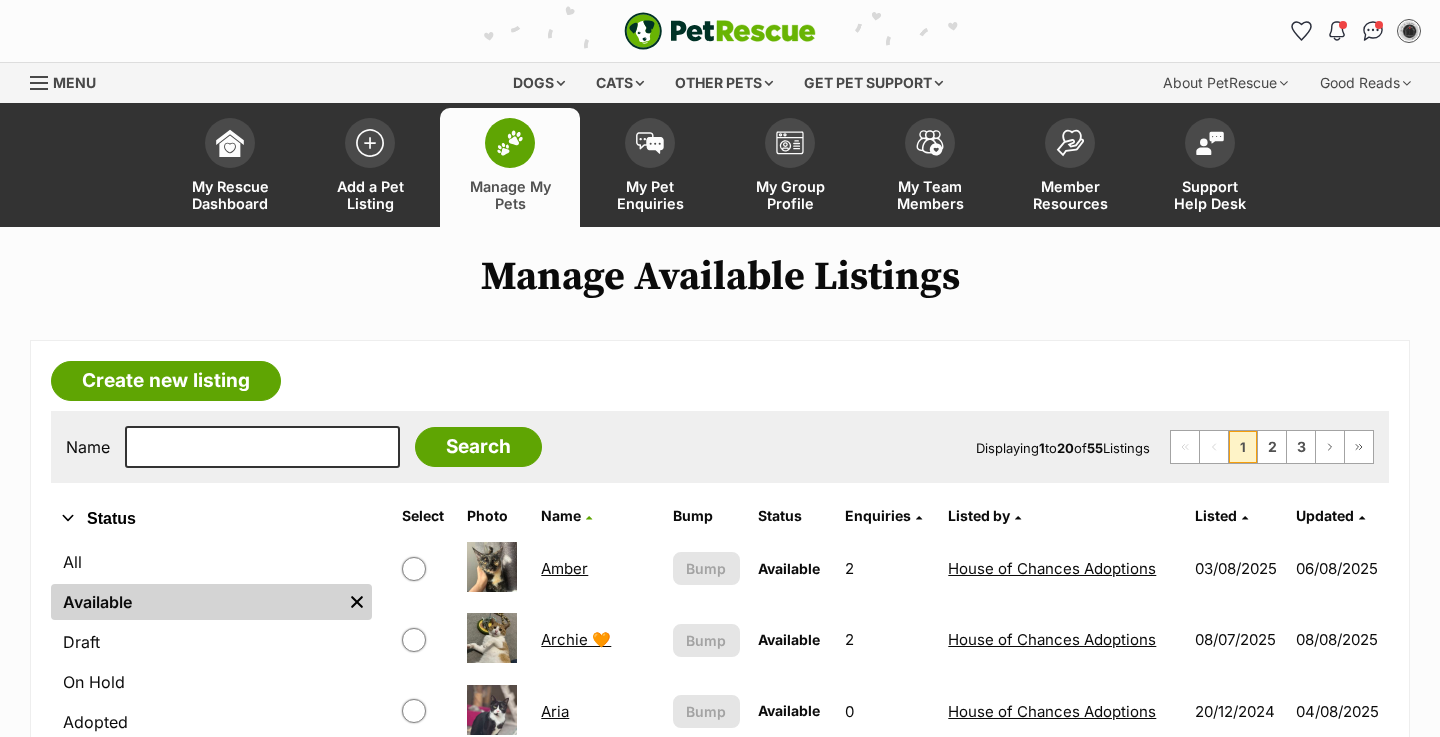 scroll, scrollTop: 0, scrollLeft: 0, axis: both 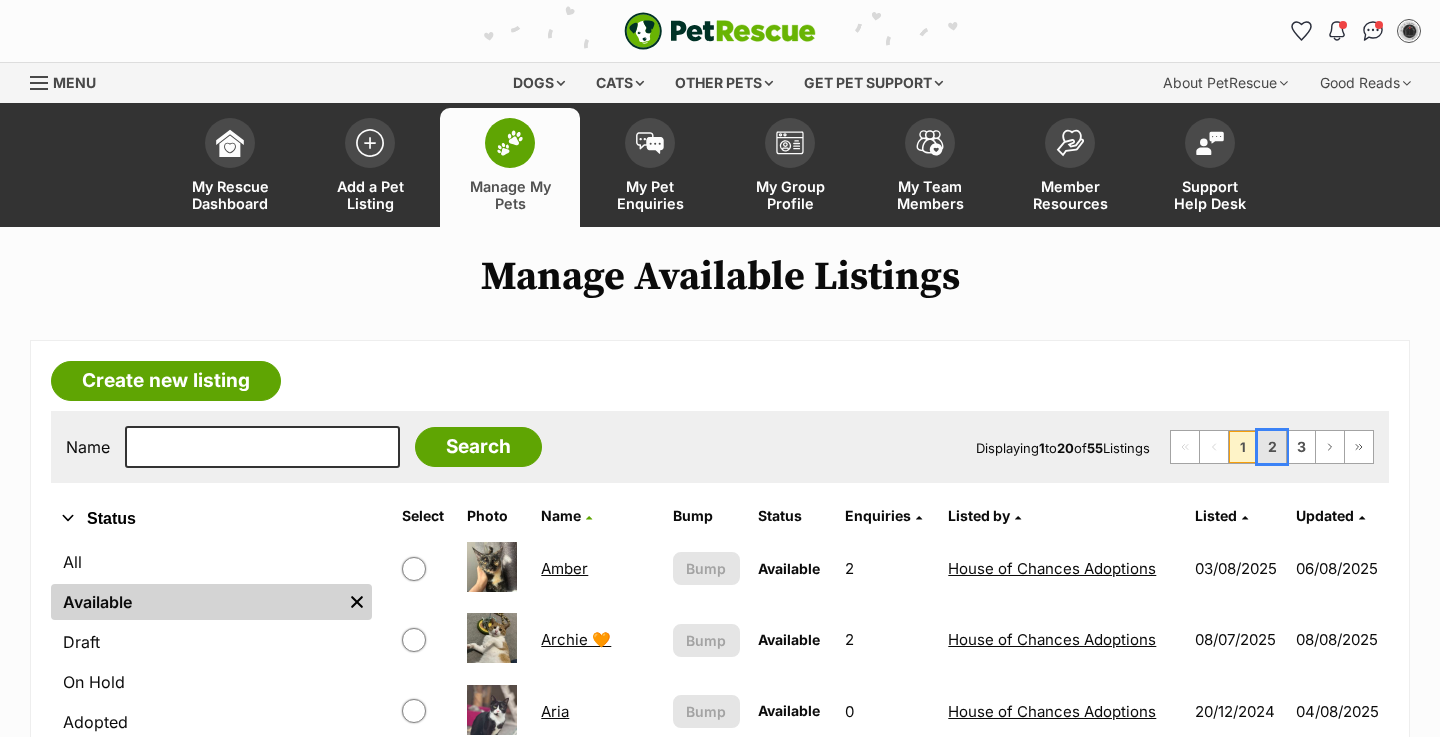 click on "2" at bounding box center [1272, 447] 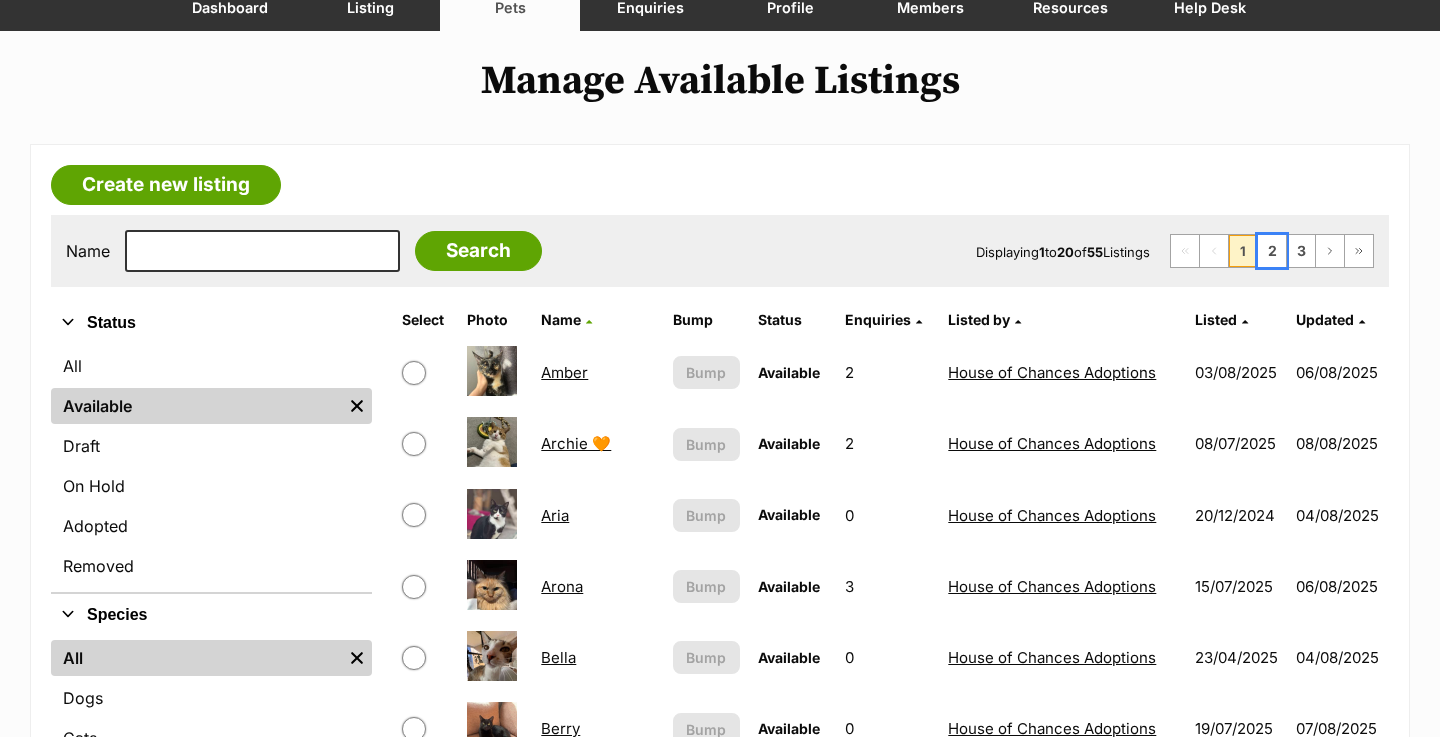 scroll, scrollTop: 385, scrollLeft: 0, axis: vertical 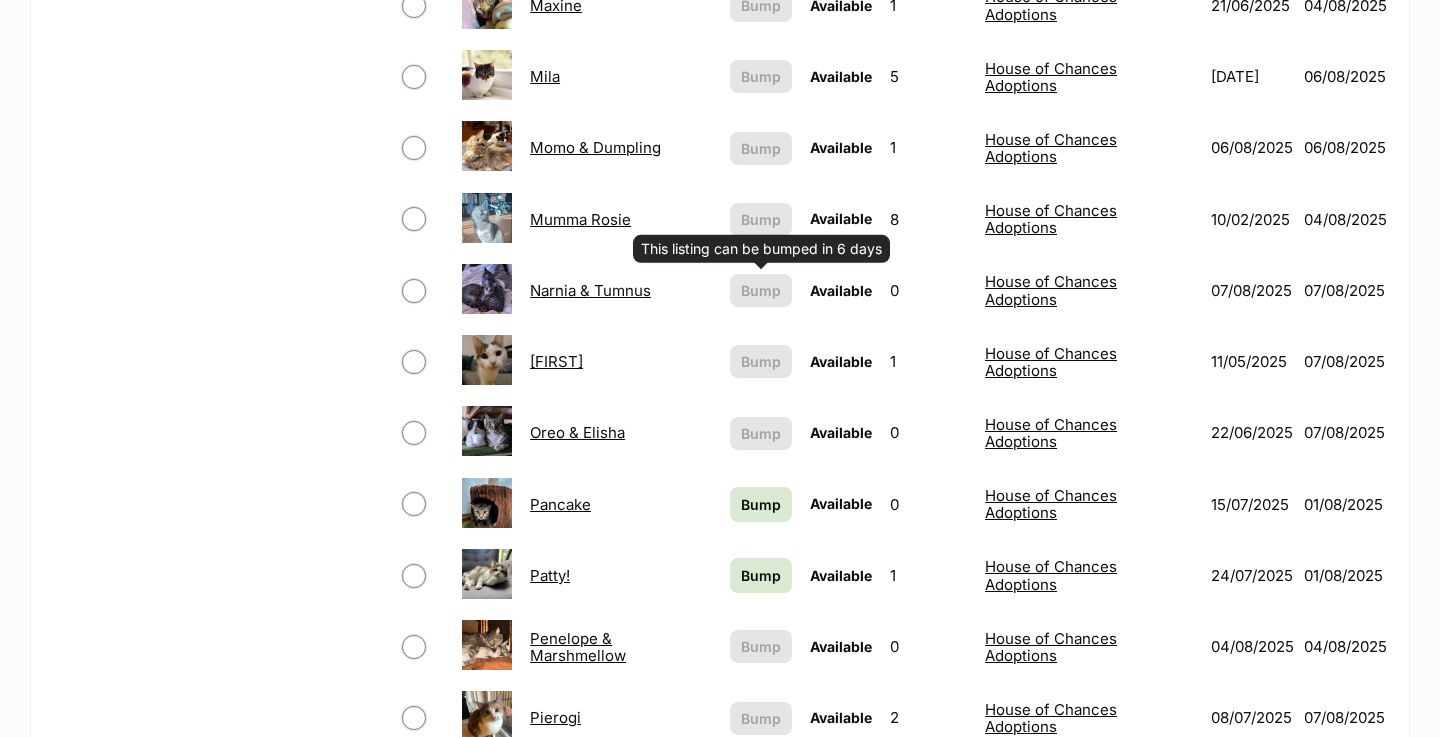 click on "Bump" at bounding box center (761, 504) 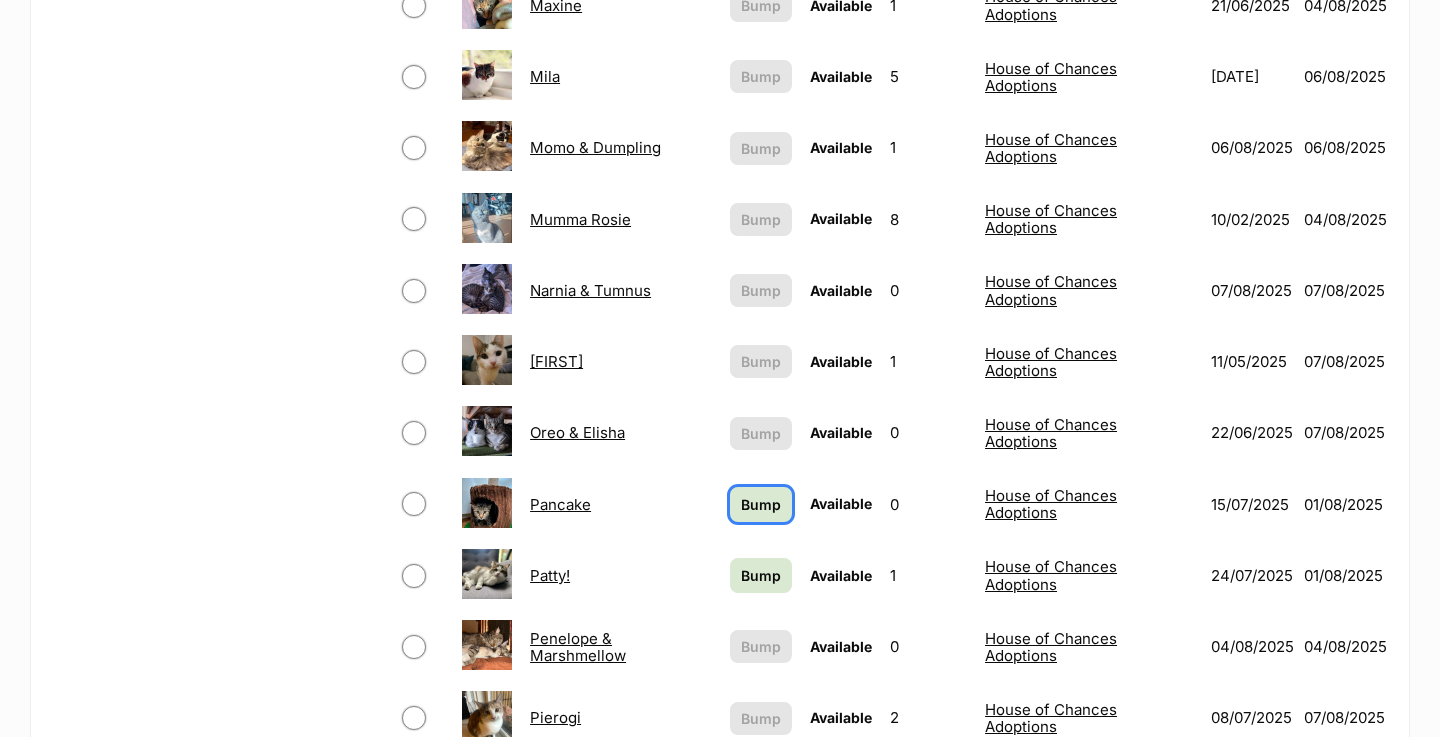 click on "Bump" at bounding box center (761, 504) 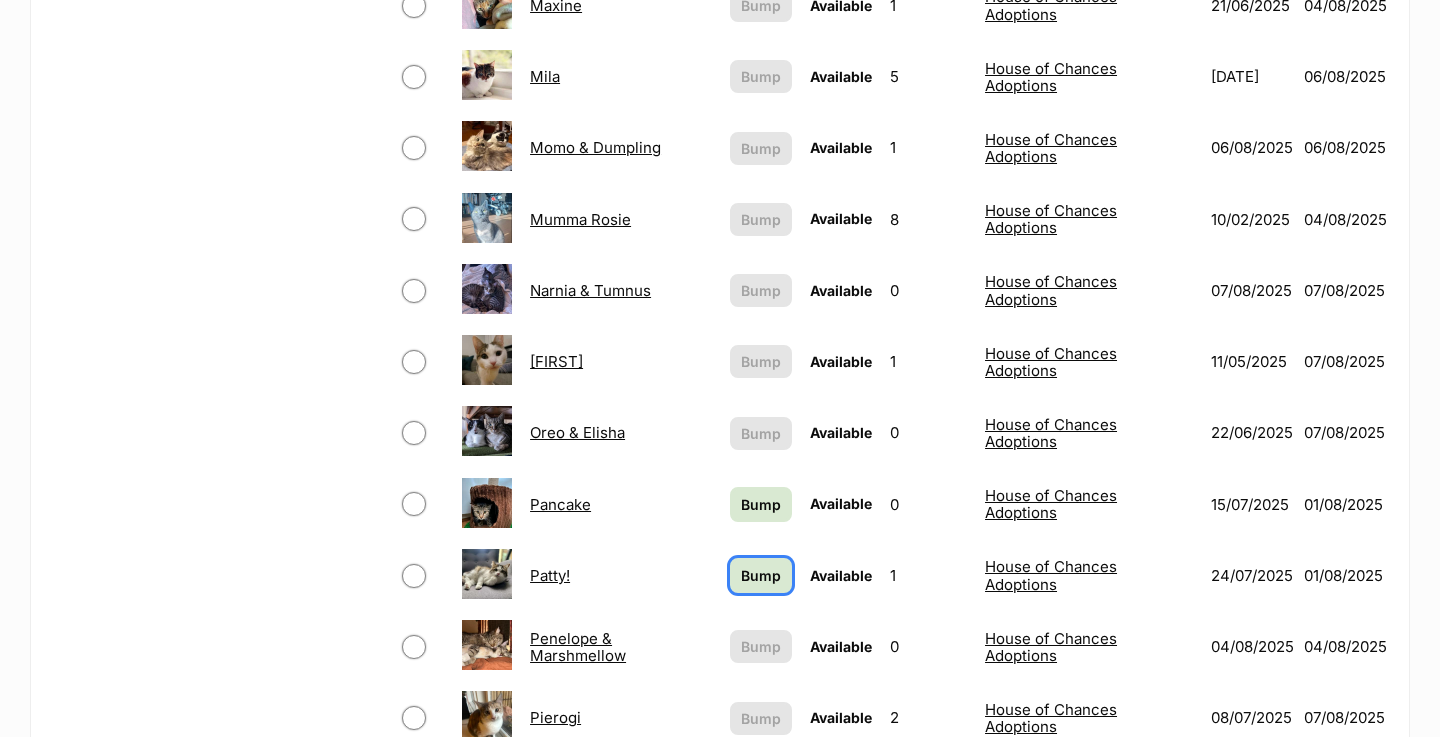 click on "Bump" at bounding box center [761, 575] 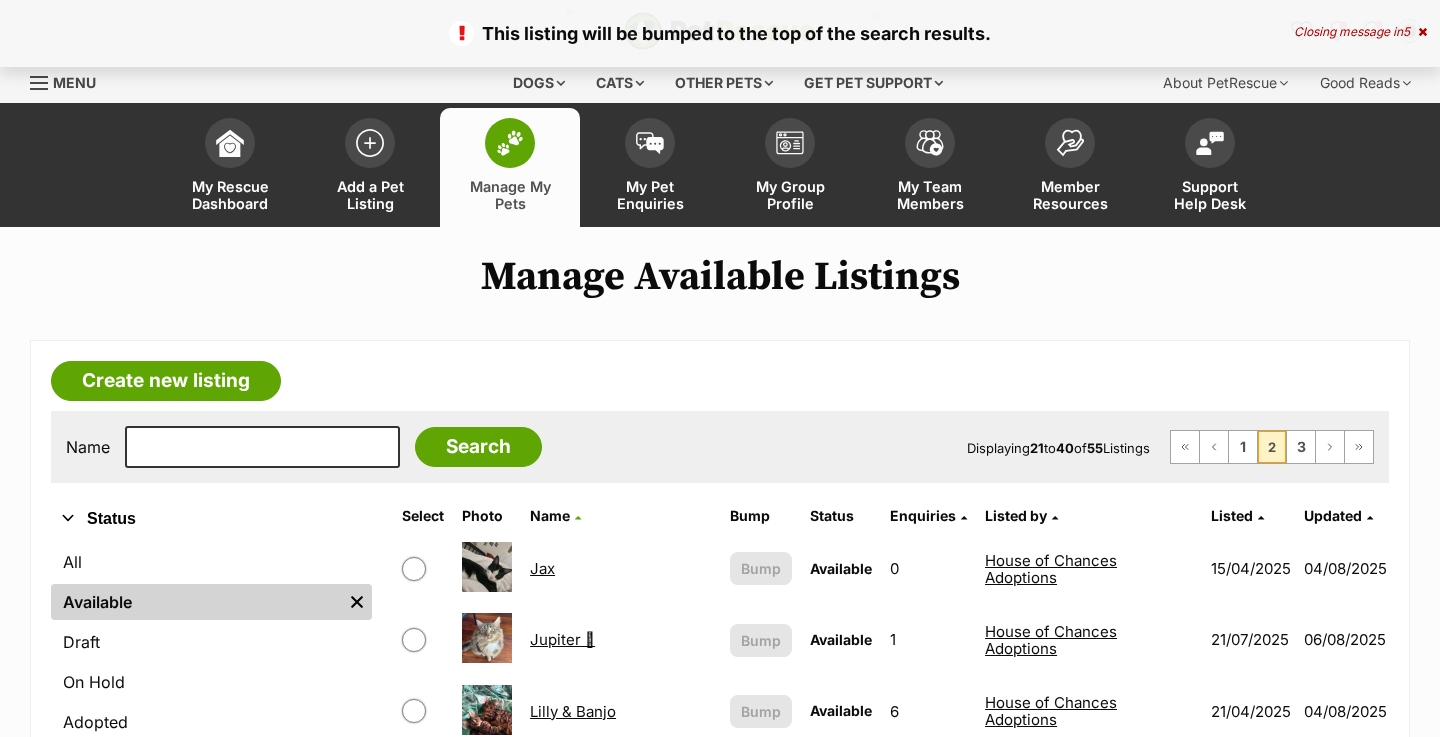 scroll, scrollTop: 0, scrollLeft: 0, axis: both 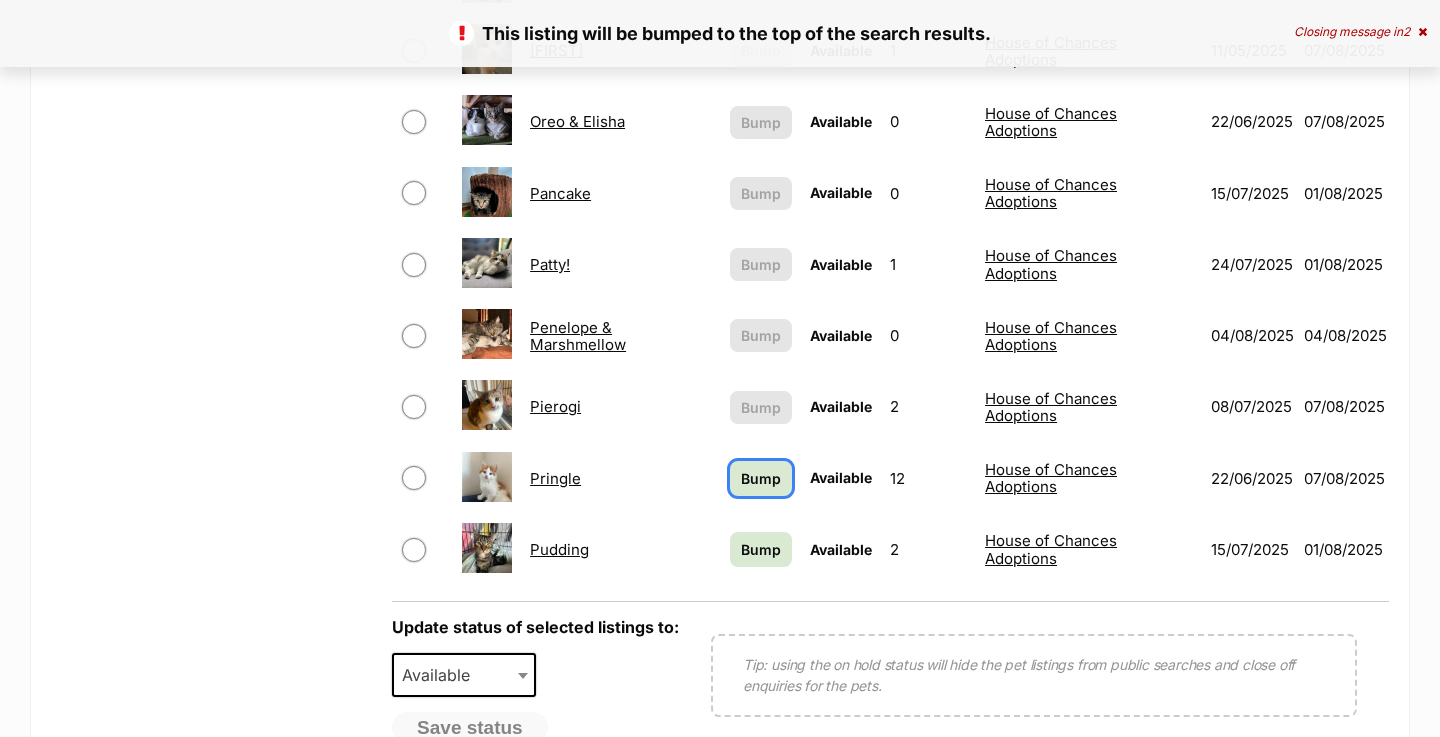 click on "Bump" at bounding box center [761, 478] 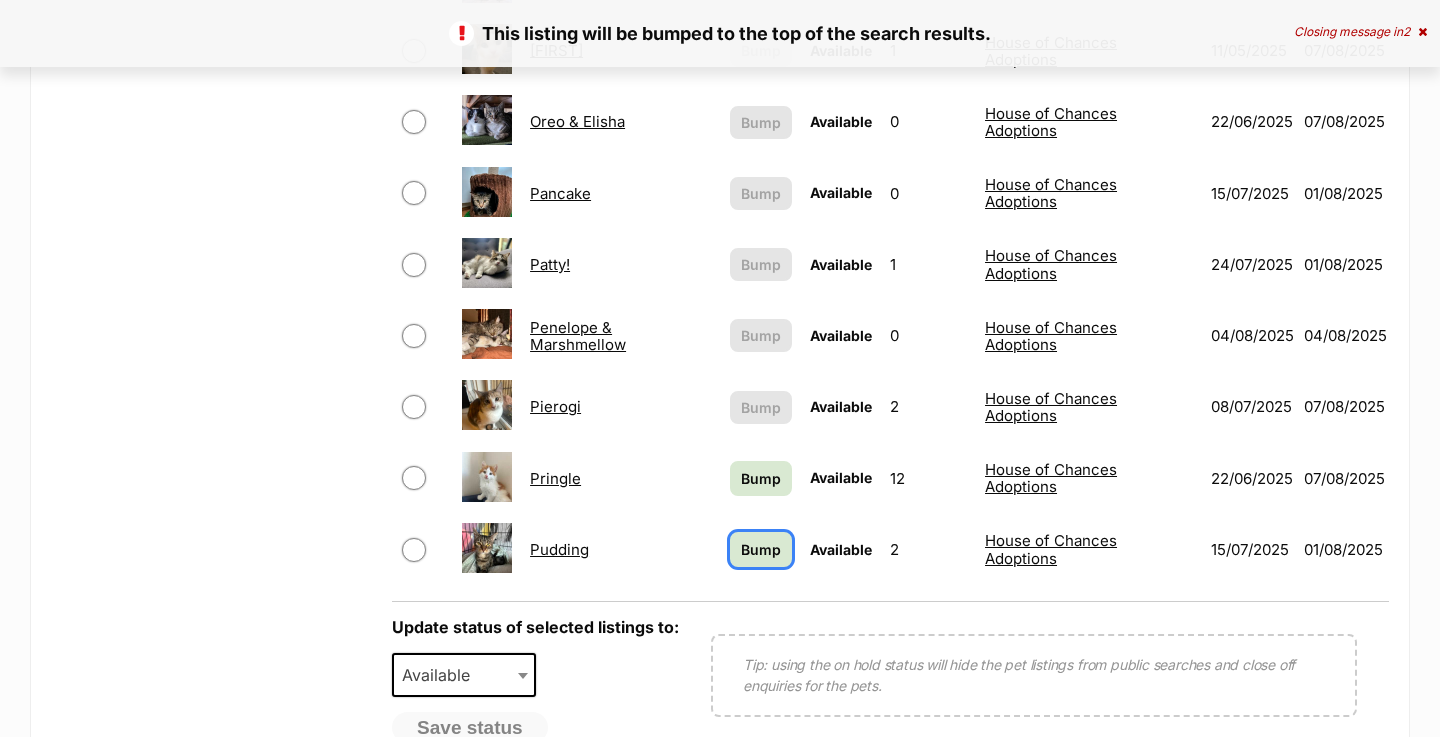 click on "Bump" at bounding box center [761, 549] 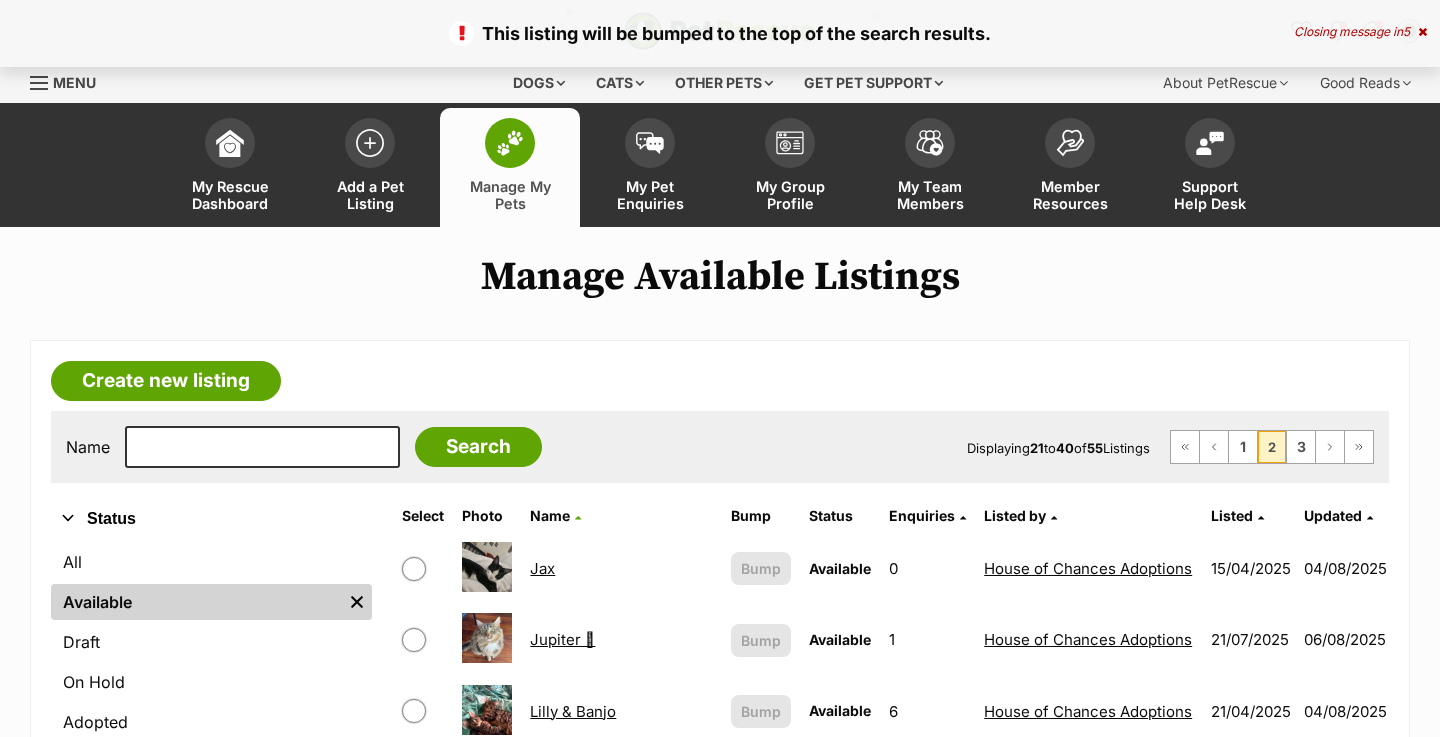 scroll, scrollTop: 0, scrollLeft: 0, axis: both 